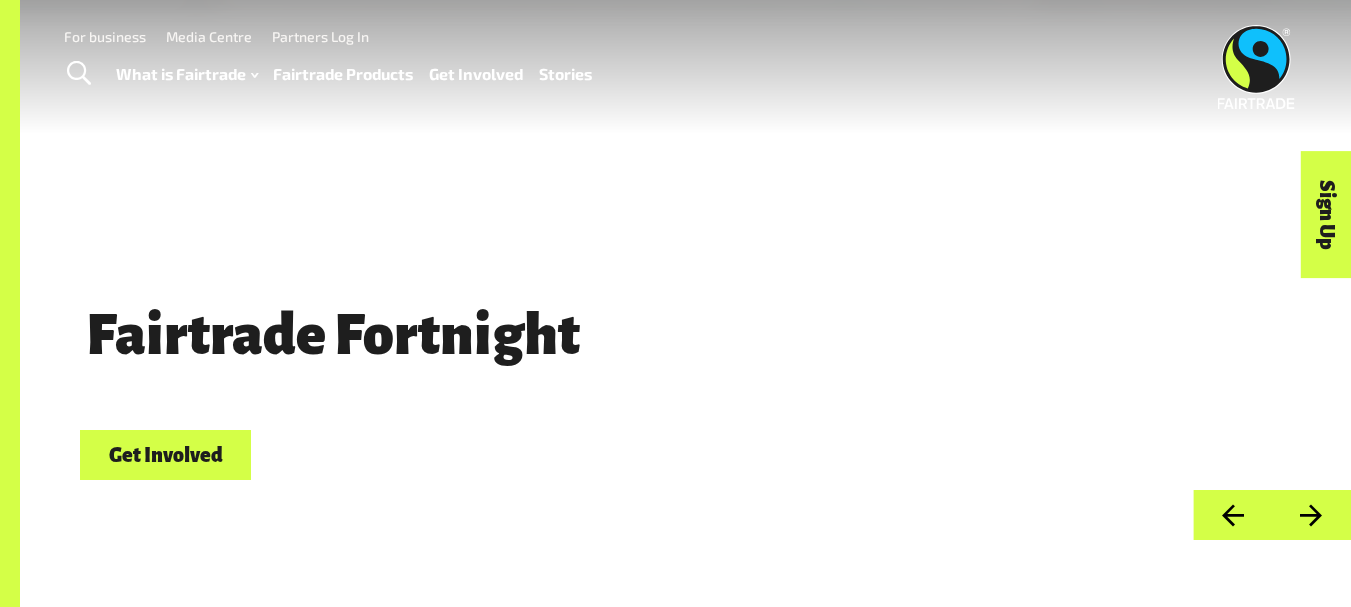 scroll, scrollTop: 0, scrollLeft: 0, axis: both 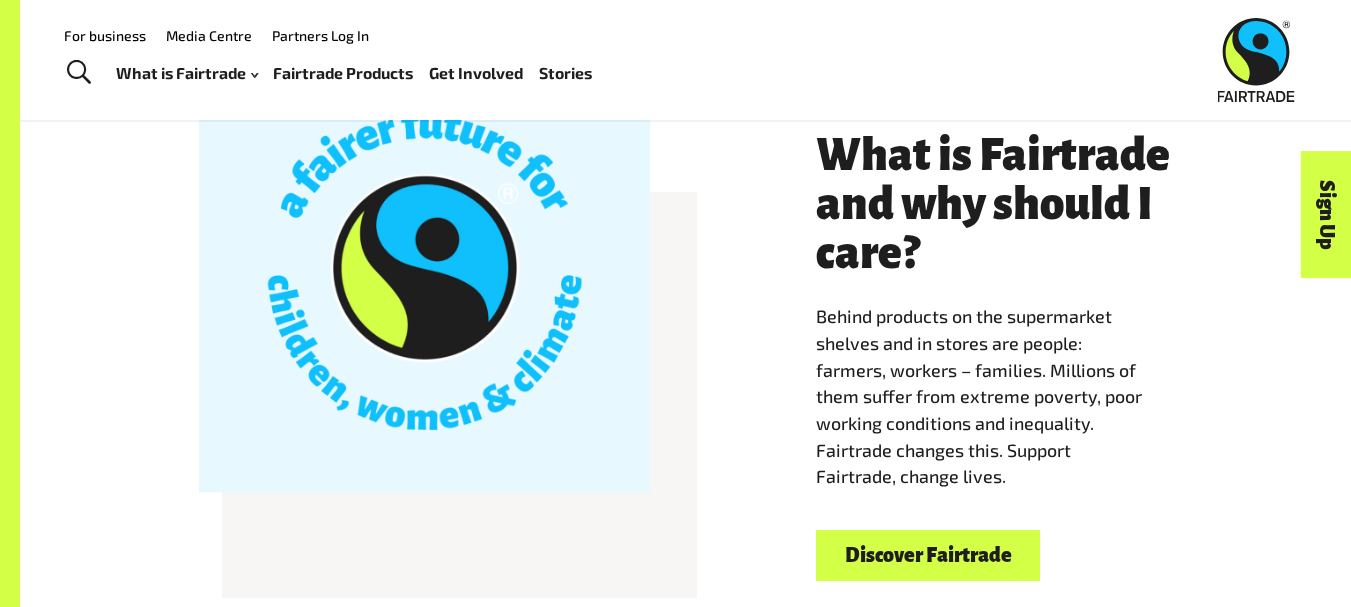 drag, startPoint x: 437, startPoint y: 370, endPoint x: 279, endPoint y: 198, distance: 233.55513 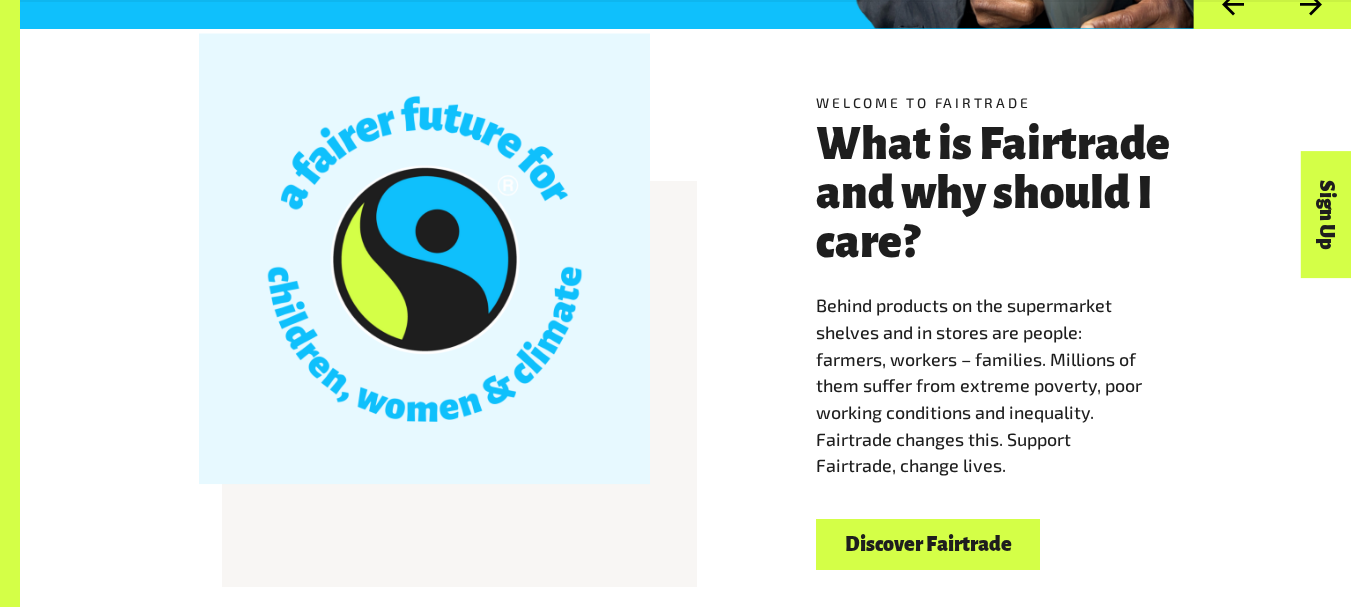 scroll, scrollTop: 519, scrollLeft: 0, axis: vertical 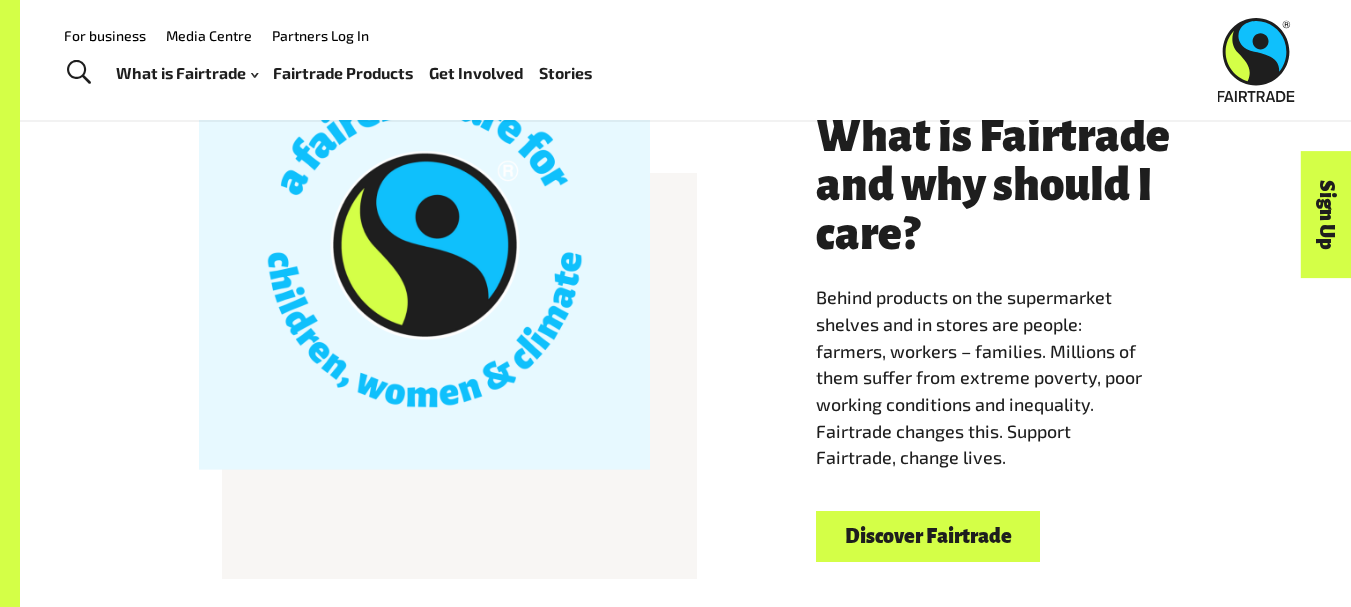 drag, startPoint x: 150, startPoint y: 227, endPoint x: 516, endPoint y: 171, distance: 370.25937 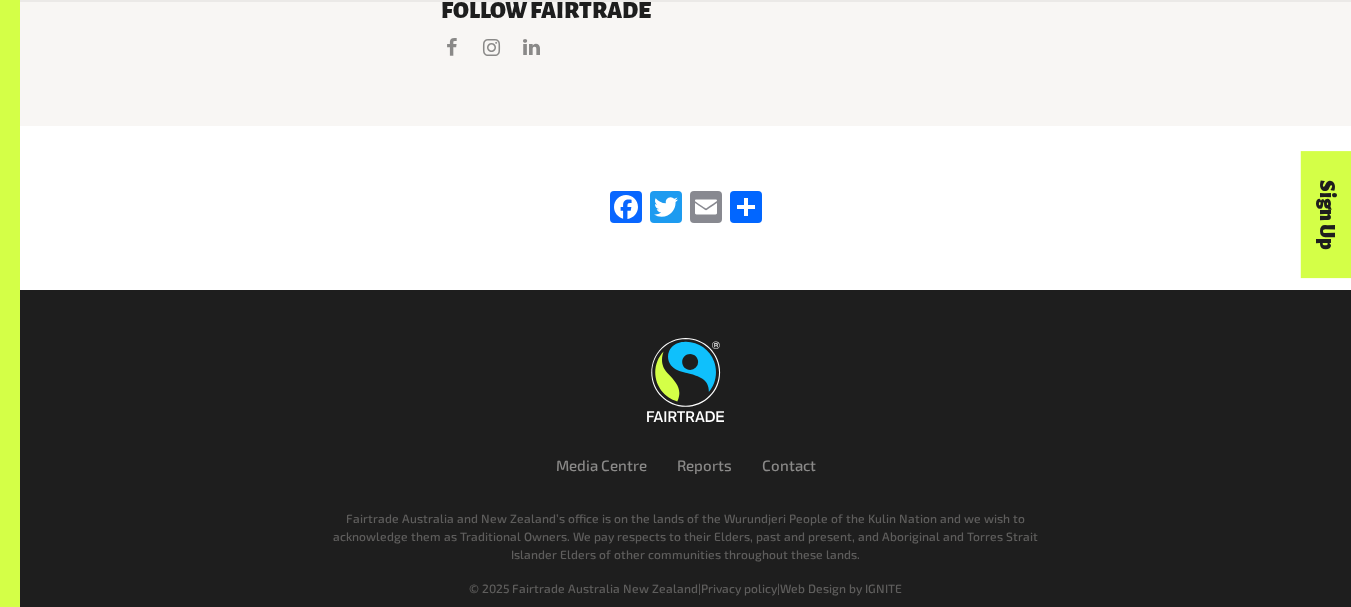 scroll, scrollTop: 4194, scrollLeft: 0, axis: vertical 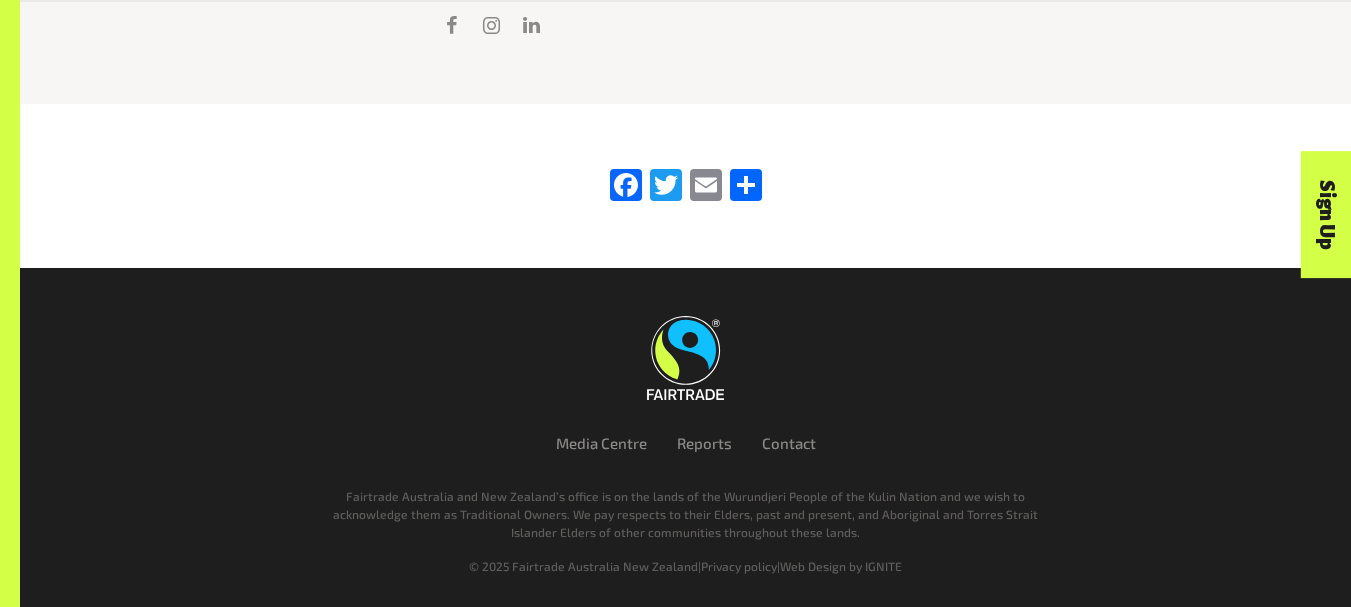 click on "Media Centre
Reports
Contact
Fairtrade Australia and New Zealand’s office is on the lands of the Wurundjeri People of the Kulin Nation and we wish to acknowledge them as Traditional Owners. We pay respects to their Elders, past and present, and Aboriginal and Torres Strait Islander Elders of other communities throughout these lands.
© 2025 Fairtrade Australia New Zealand
|  Privacy policy
|  Web Design by IGNITE" at bounding box center (686, 437) 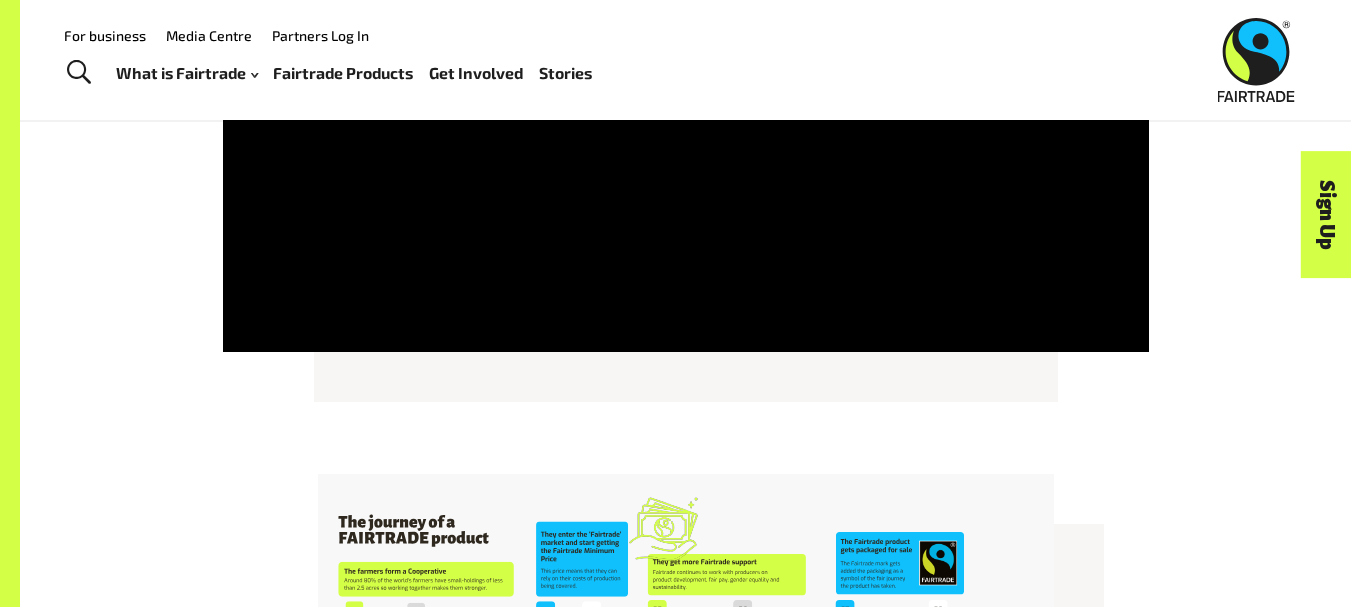 scroll, scrollTop: 3243, scrollLeft: 0, axis: vertical 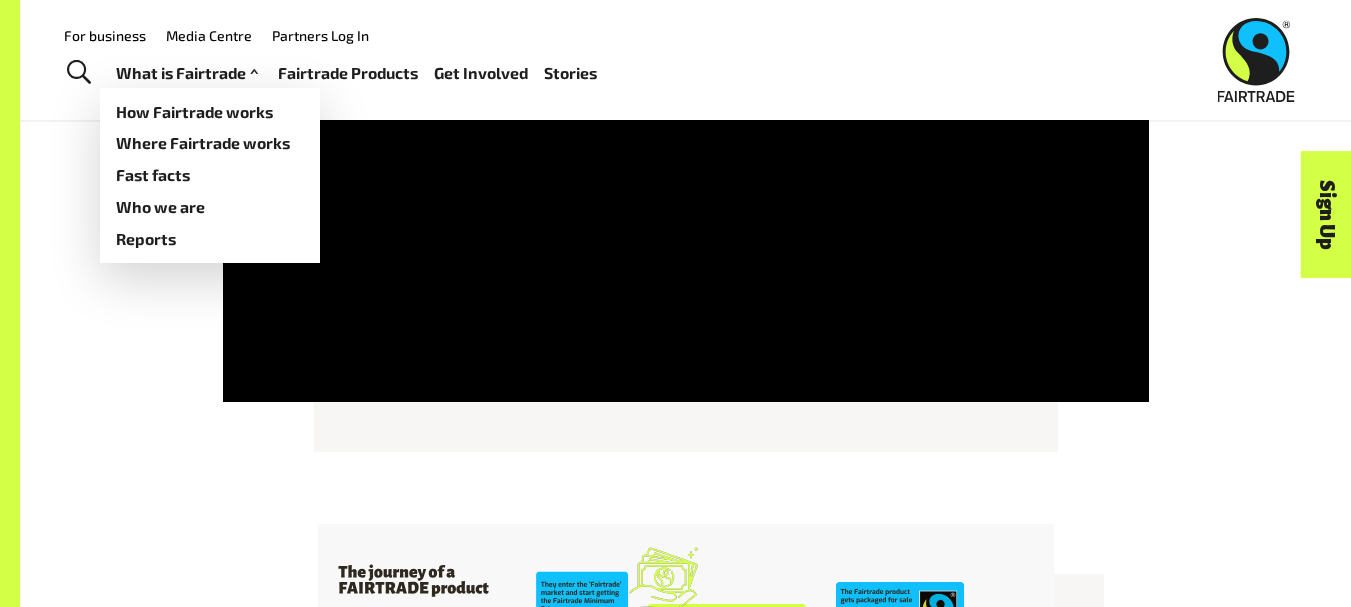 click on "What is Fairtrade" at bounding box center (189, 73) 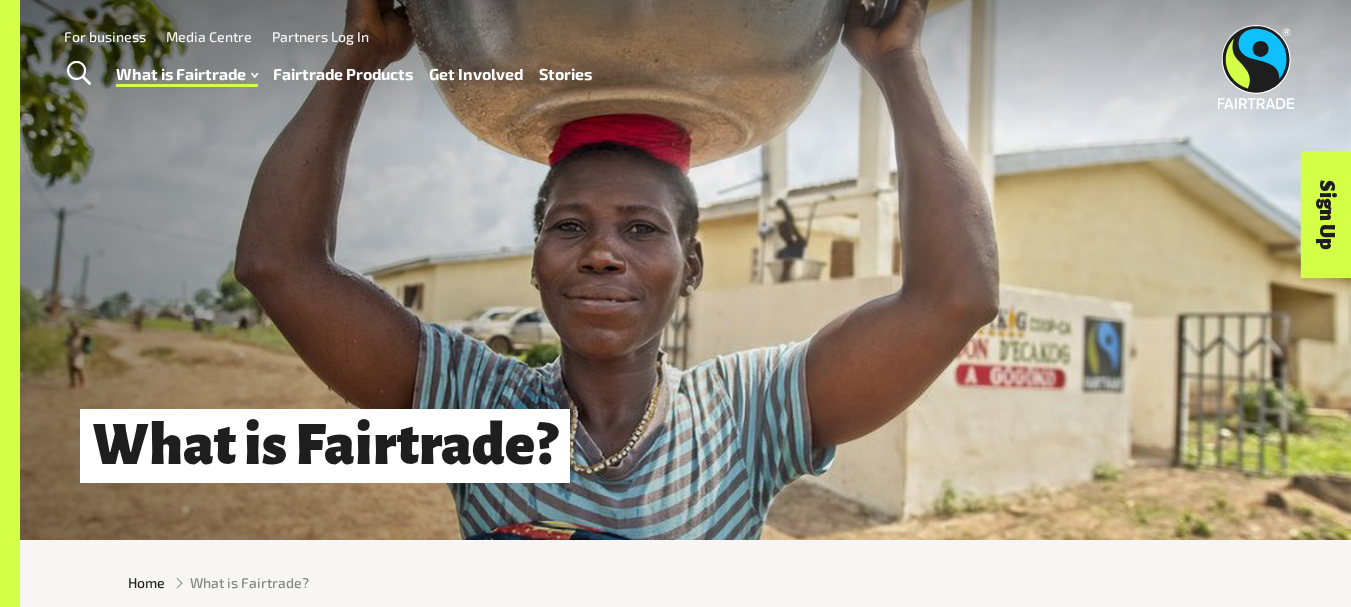 scroll, scrollTop: 0, scrollLeft: 0, axis: both 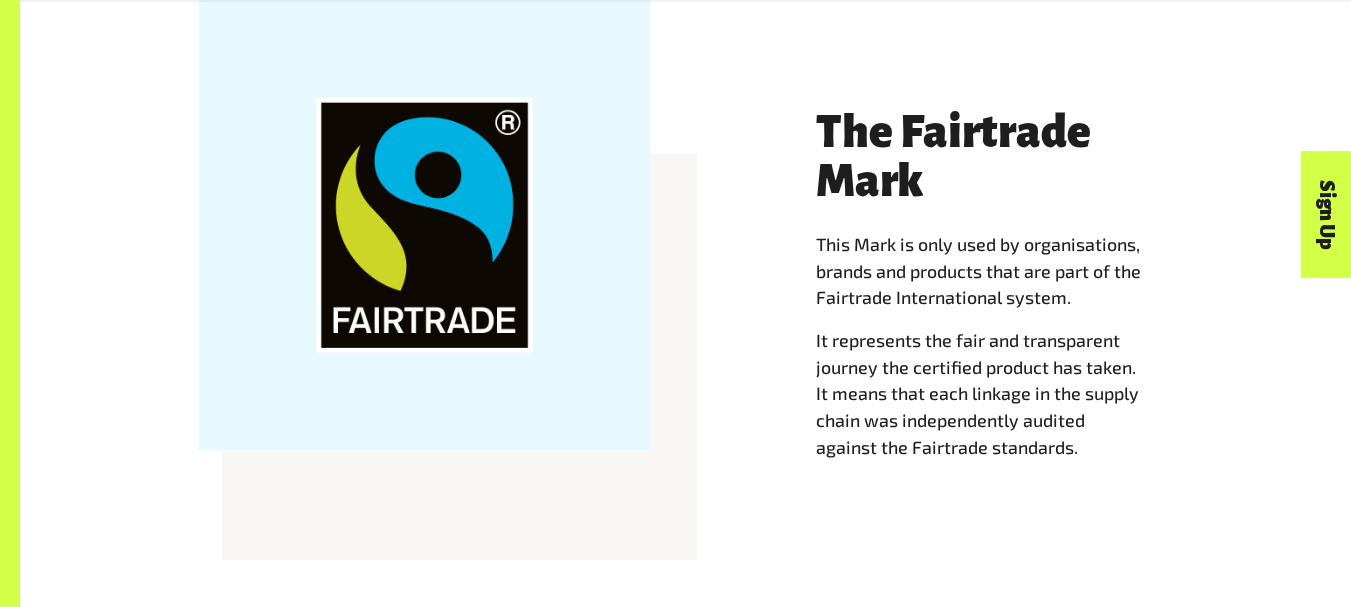 drag, startPoint x: 451, startPoint y: 211, endPoint x: 937, endPoint y: 448, distance: 540.7079 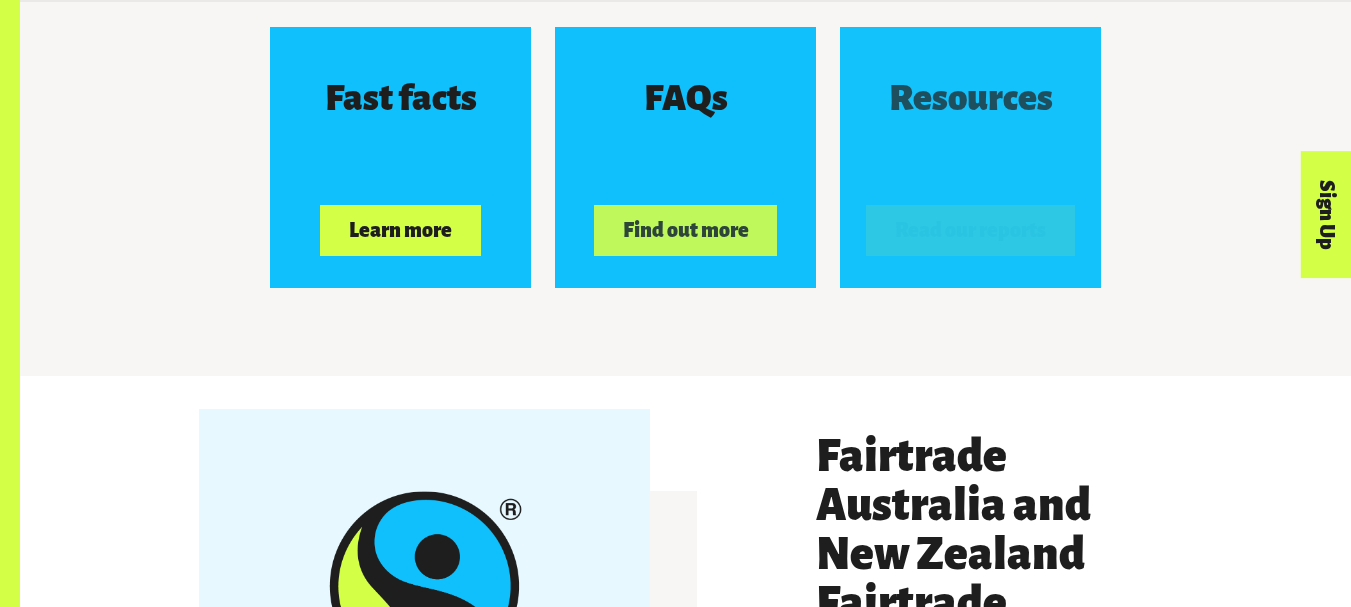 scroll, scrollTop: 3151, scrollLeft: 0, axis: vertical 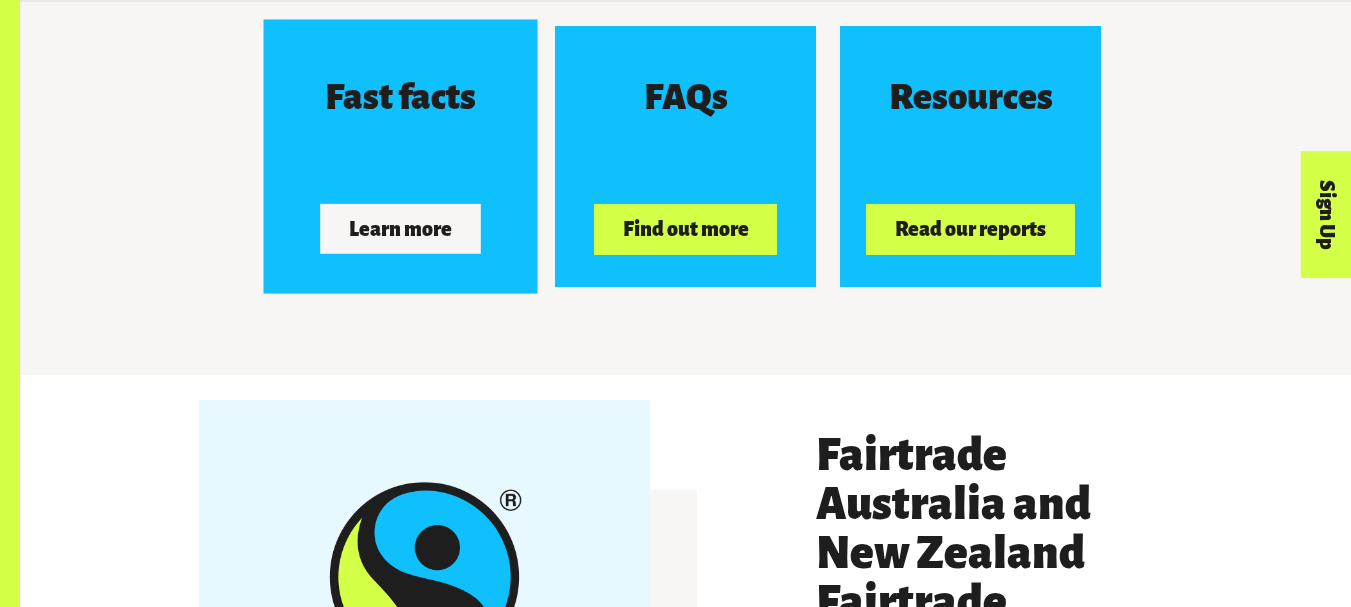 click on "Learn more" at bounding box center (401, 229) 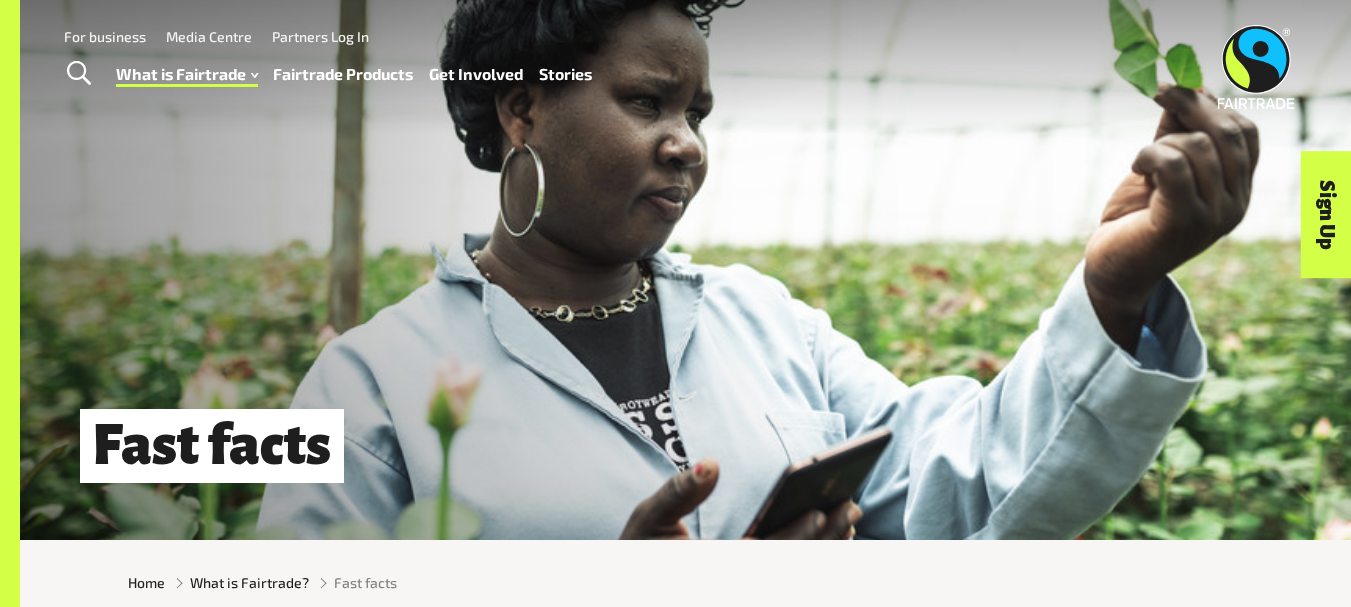 scroll, scrollTop: 0, scrollLeft: 0, axis: both 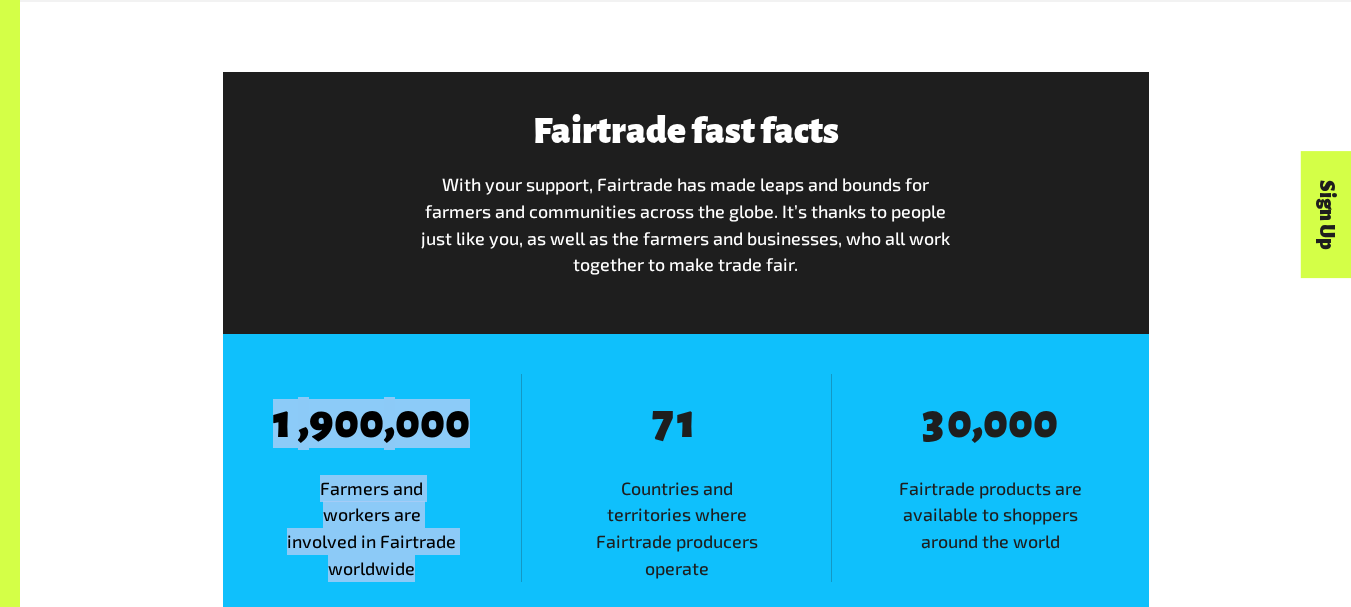 drag, startPoint x: 270, startPoint y: 431, endPoint x: 431, endPoint y: 583, distance: 221.4159 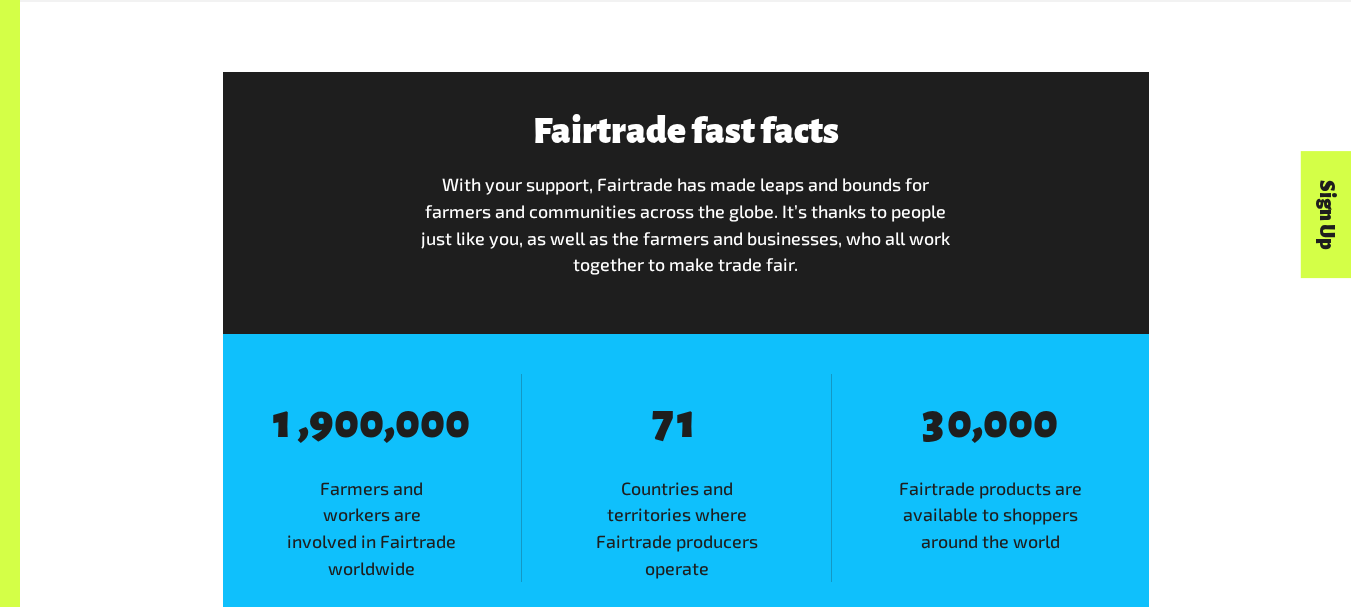 click on "Fairtrade fast facts
With your support, Fairtrade has made leaps and bounds for farmers and communities across the globe. It’s thanks to people just like you, as well as the farmers and businesses, who all work together to make trade fair." at bounding box center [685, 202] 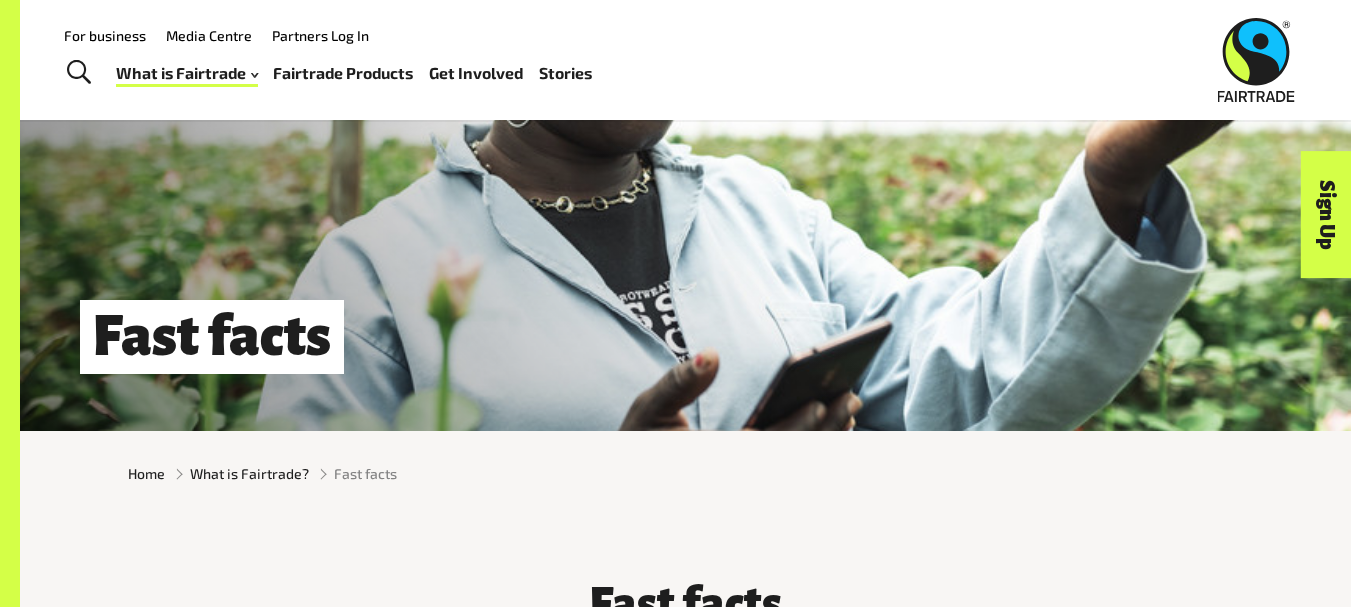 scroll, scrollTop: 0, scrollLeft: 0, axis: both 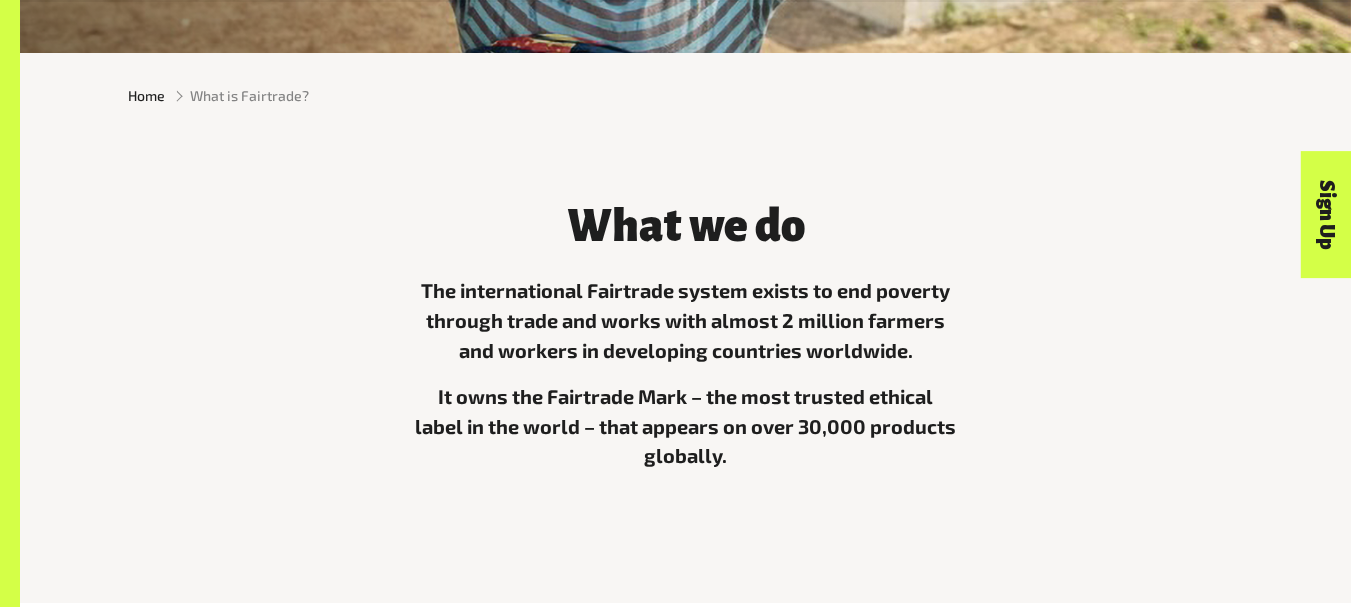 click on "What we do" at bounding box center (686, 227) 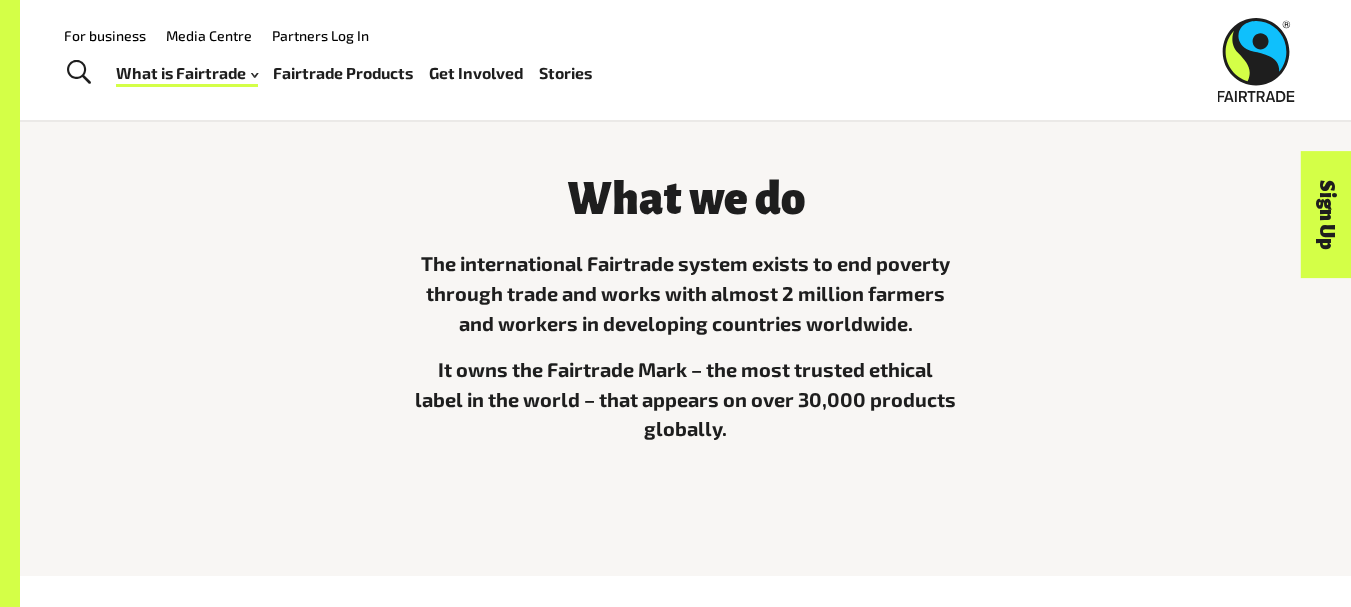 scroll, scrollTop: 507, scrollLeft: 0, axis: vertical 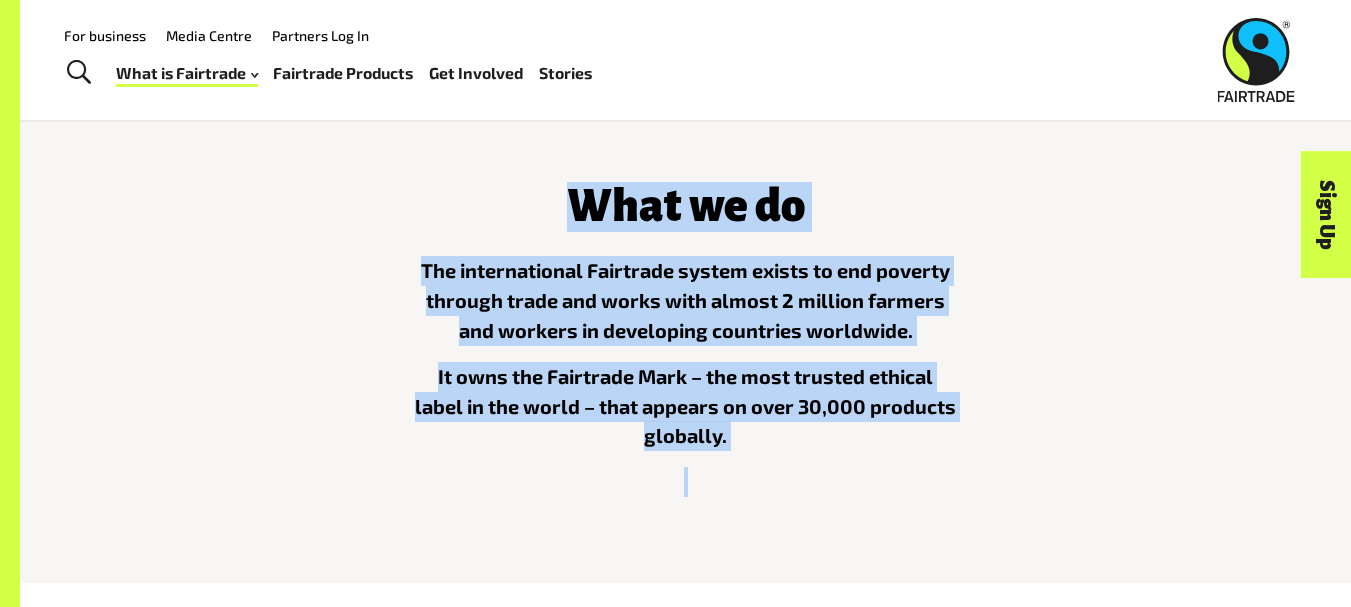 drag, startPoint x: 552, startPoint y: 214, endPoint x: 753, endPoint y: 458, distance: 316.12814 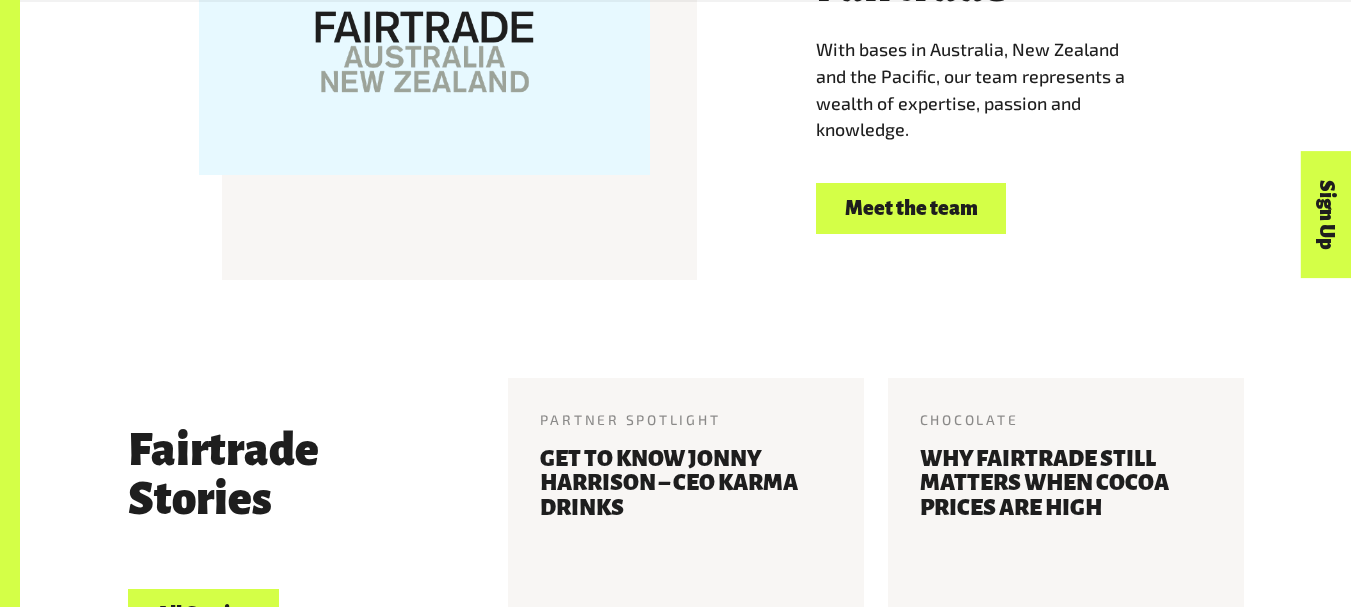 scroll, scrollTop: 3769, scrollLeft: 0, axis: vertical 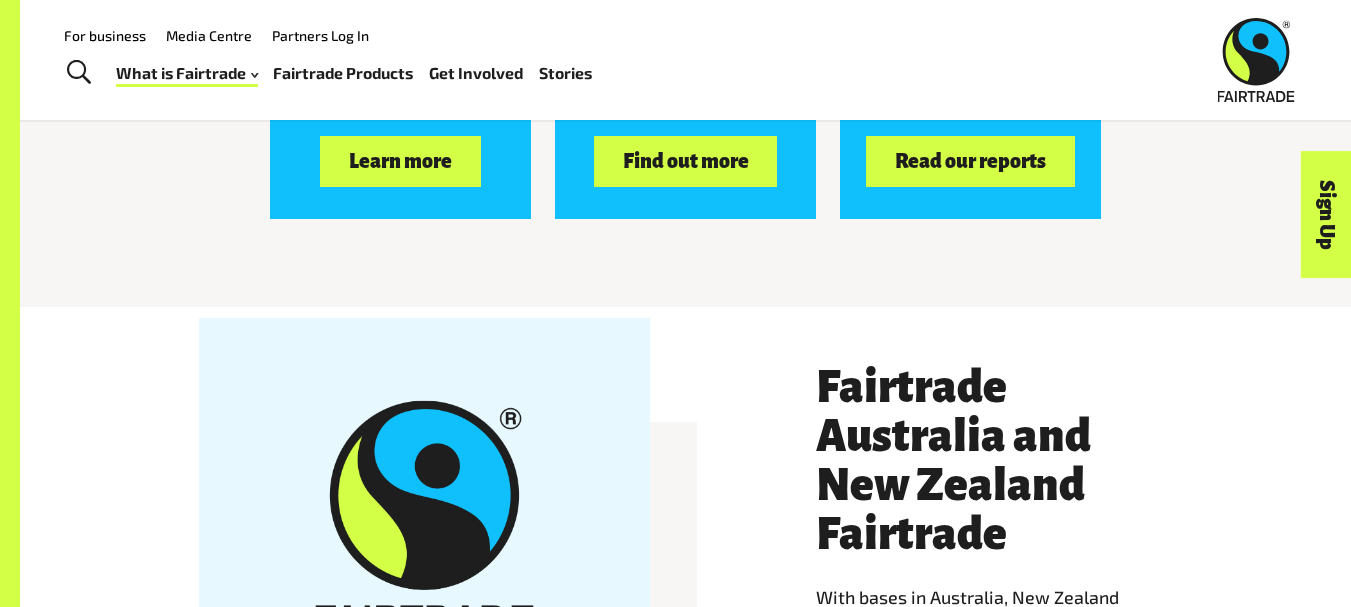 click on "Fast facts
Learn more
FAQs
Find out more
Resources
Read our reports" at bounding box center (686, 100) 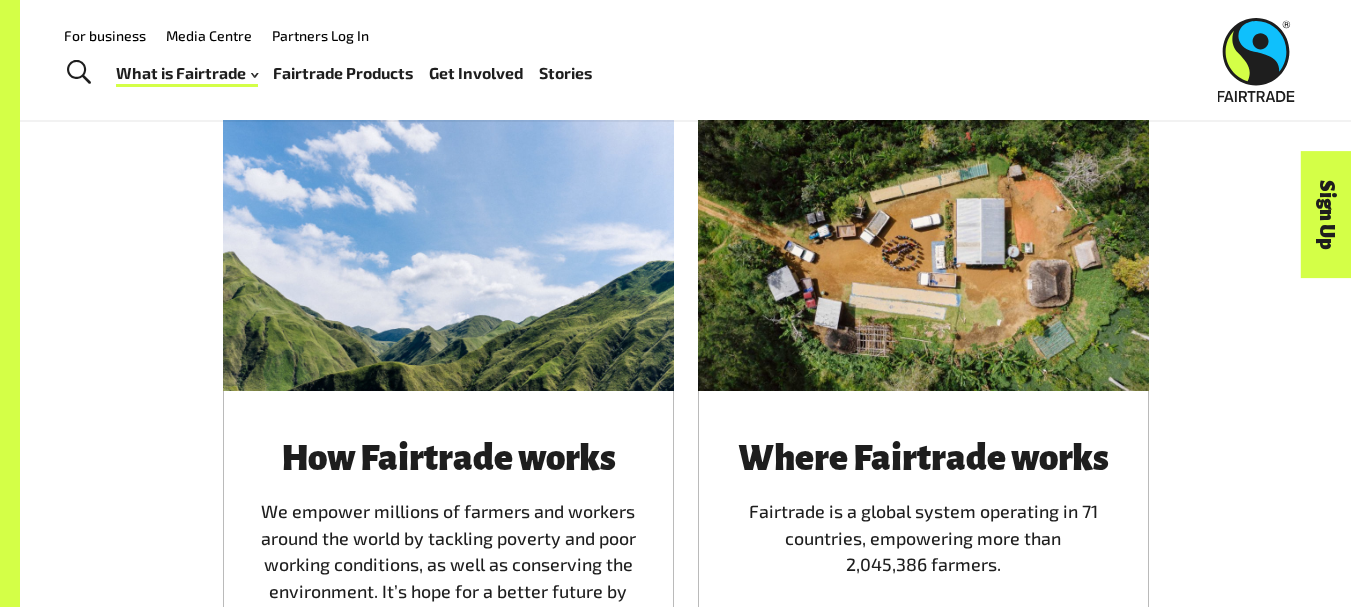 scroll, scrollTop: 0, scrollLeft: 0, axis: both 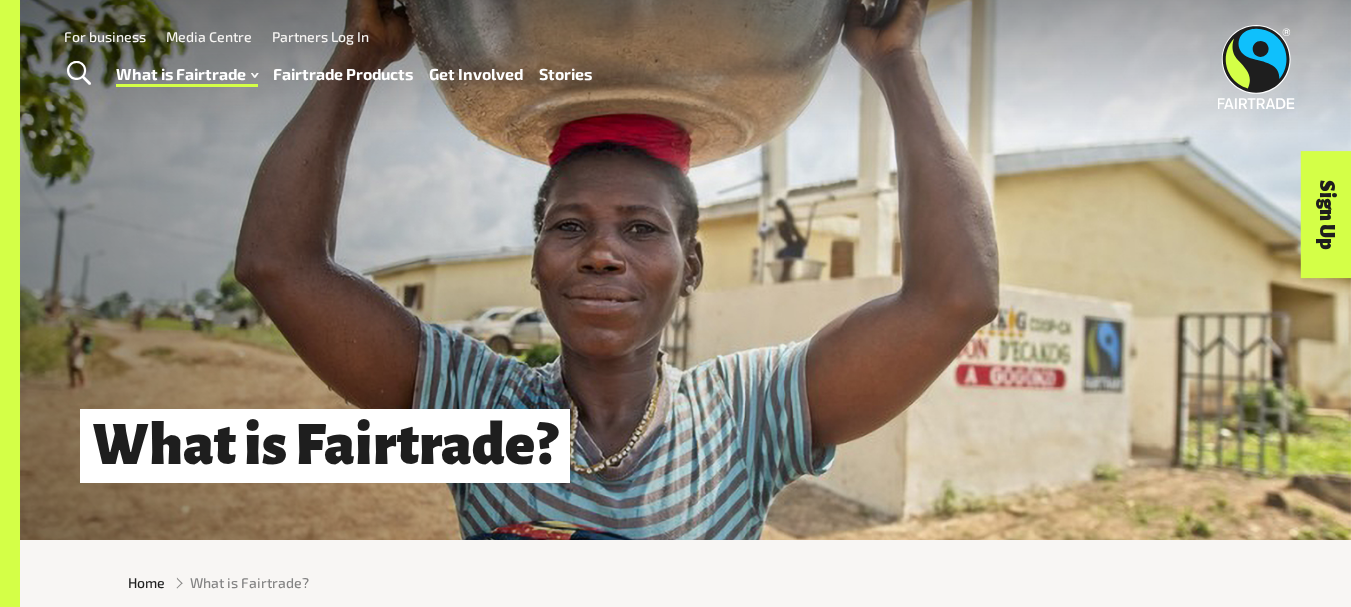 click on "Stories" at bounding box center [565, 74] 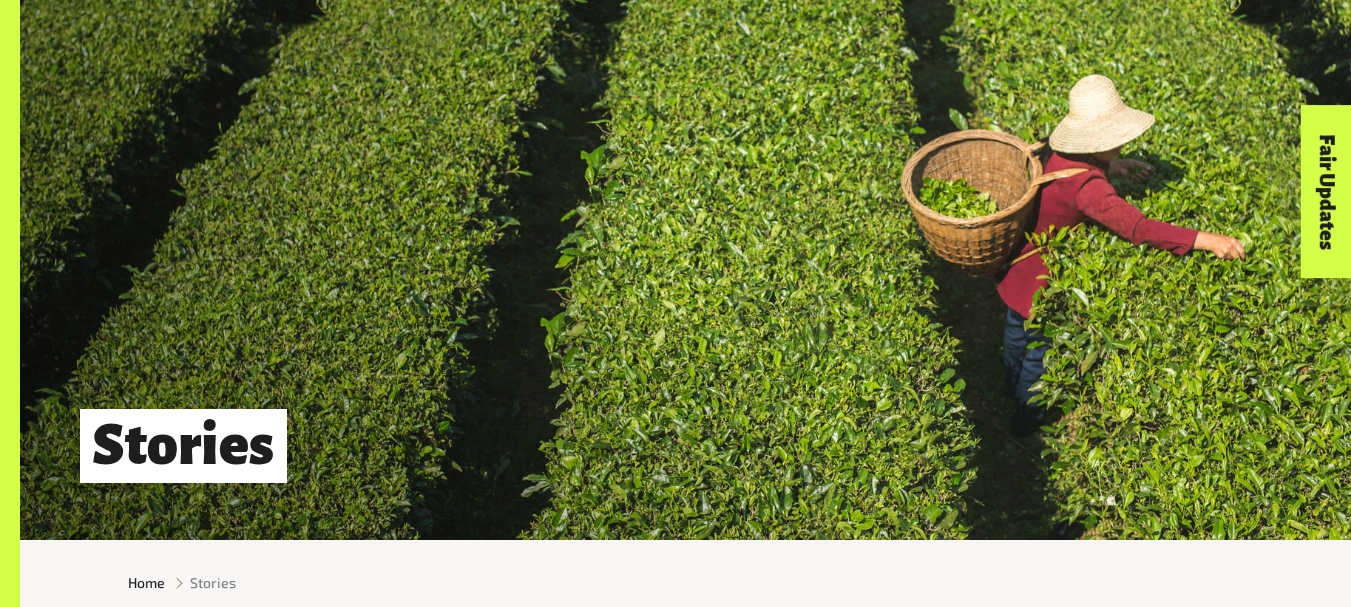 scroll, scrollTop: 631, scrollLeft: 0, axis: vertical 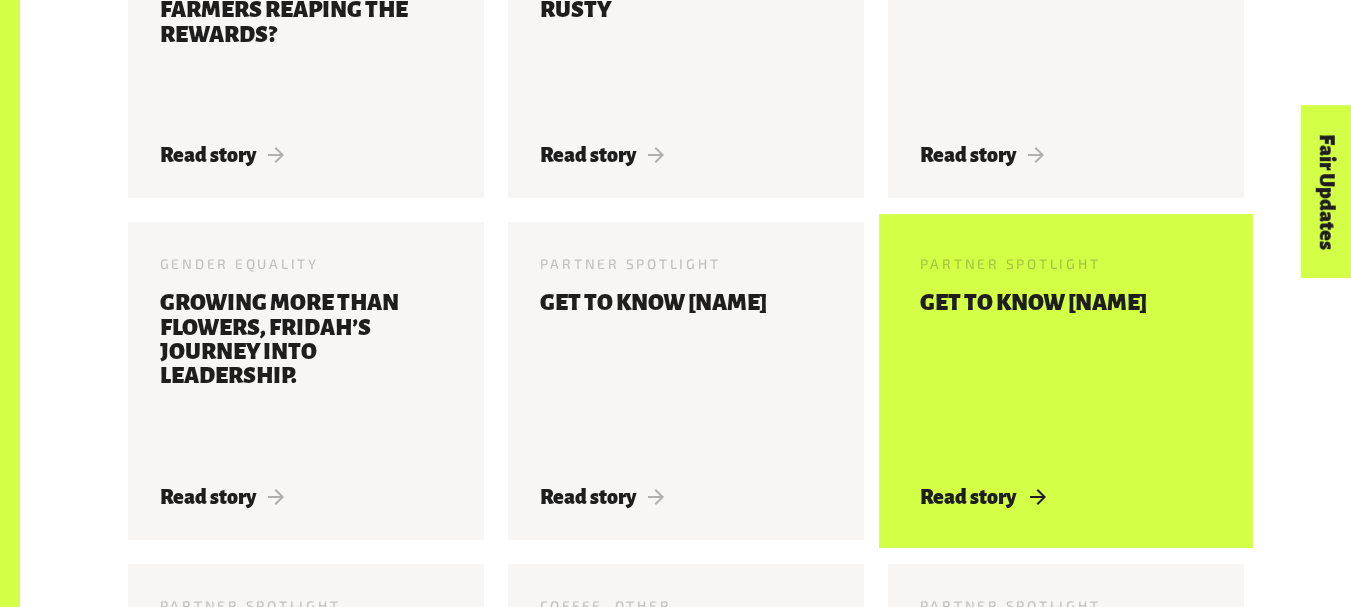 click on "Get to know [FIRST] [LAST]" at bounding box center [1033, 376] 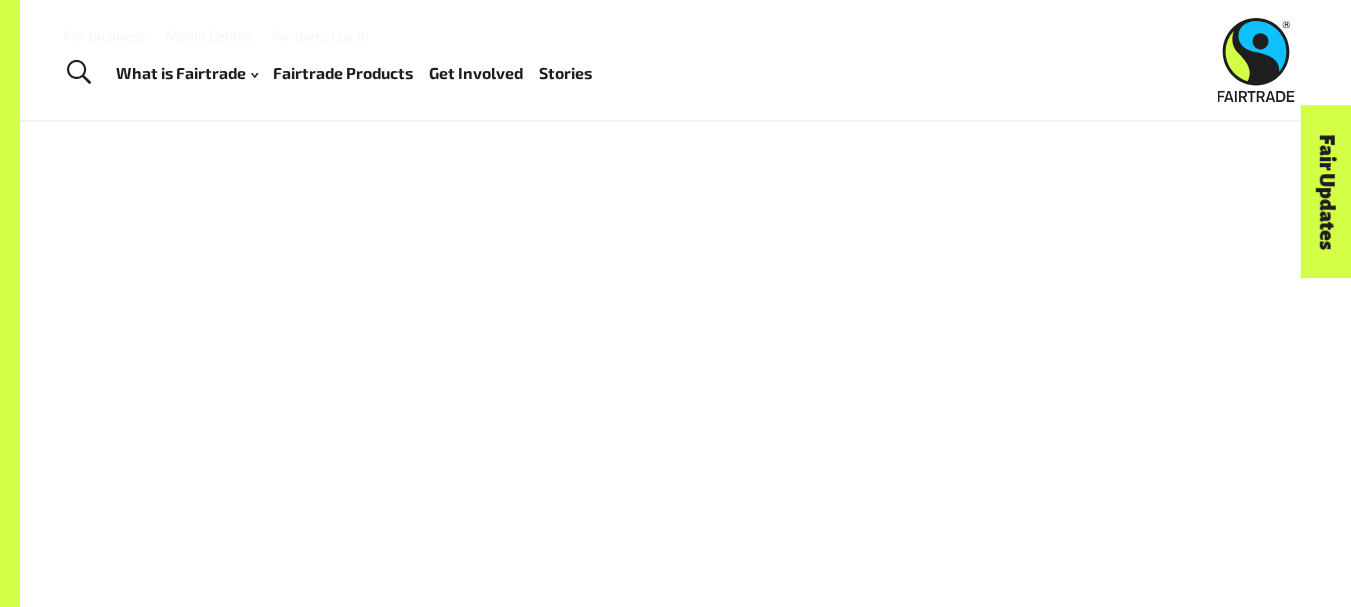 scroll, scrollTop: 0, scrollLeft: 0, axis: both 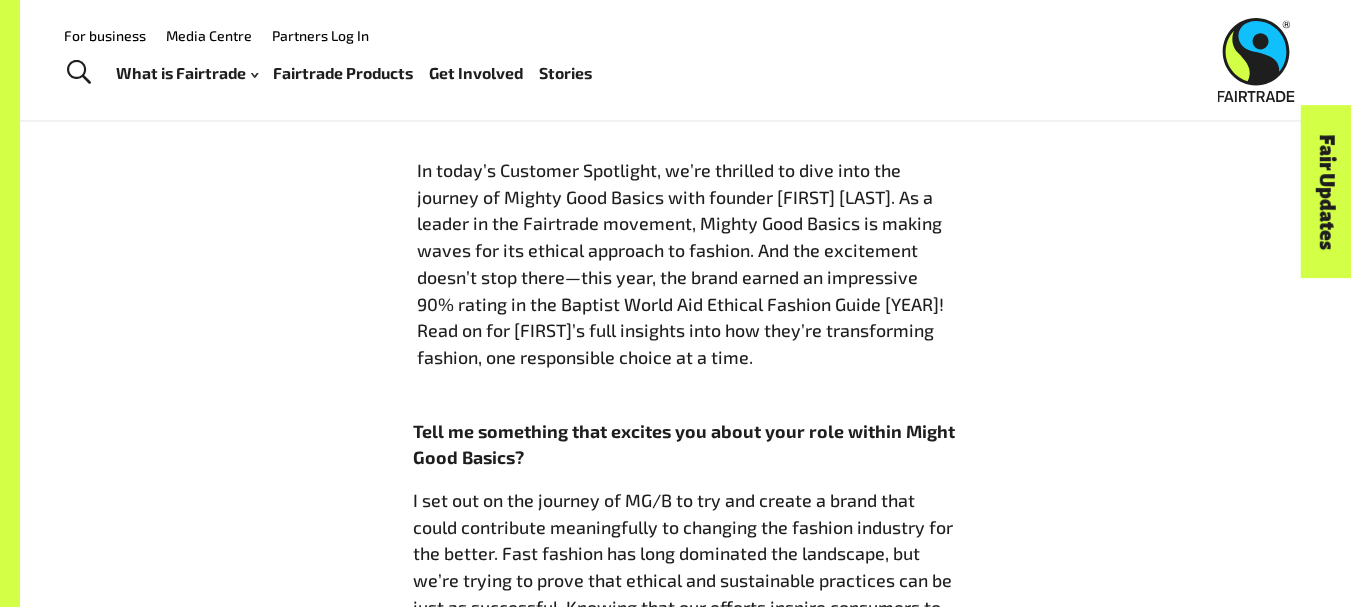 click on "Get to know [FIRST] [LAST]
[DATE]
In today’s Customer Spotlight, we’re thrilled to dive into the journey of Mighty Good Basics with founder [FIRST] [LAST]. As a leader in the Fairtrade movement, Mighty Good Basics is making waves for its ethical approach to fashion. And the excitement doesn’t stop there—this year, the brand earned an impressive 90% rating in the Baptist World Aid Ethical Fashion Guide [YEAR]! Read on for [FIRST]’s full insights into how they’re transforming fashion, one responsible choice at a time.
Tell me something that excites you about your role within Might Good Basics?
What are Mighty Good Basics’ sustainability priorities?
What are the key challenges in achieving them, and what kind of leadership do you demonstrate?
Can you share a career highlight with us?
Facebook Twitter Email Share" at bounding box center [686, 1213] 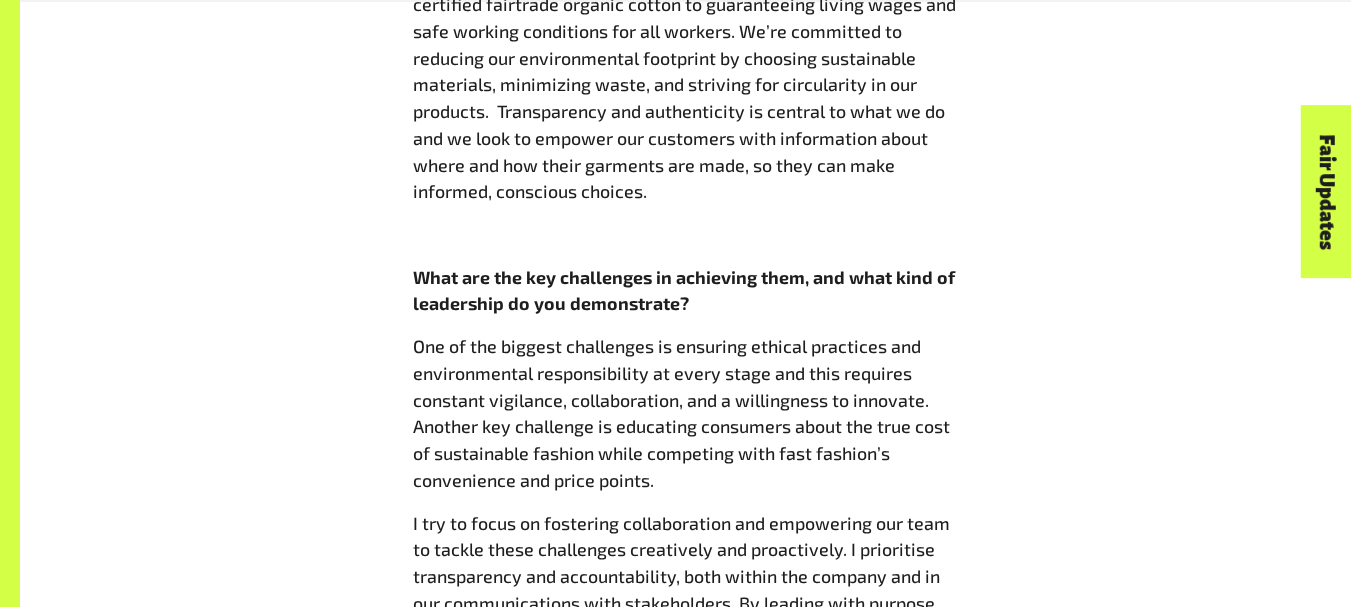 scroll, scrollTop: 1713, scrollLeft: 0, axis: vertical 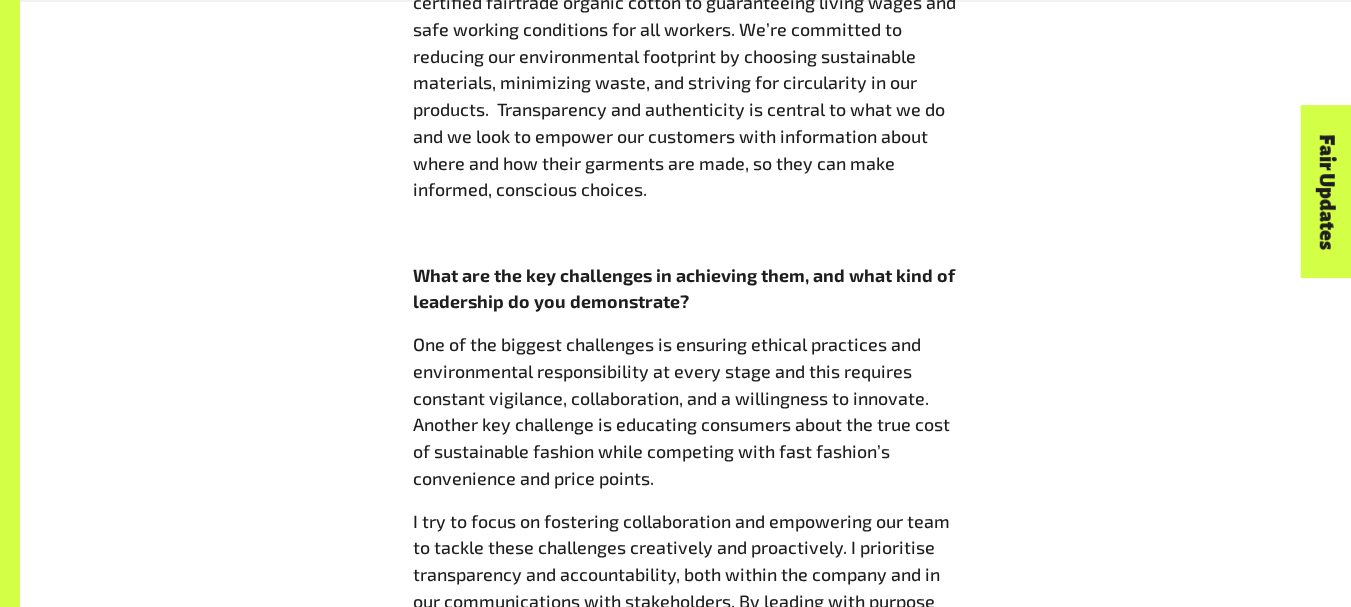 click on "Get to know [FIRST] [LAST]
[DATE]
In today’s Customer Spotlight, we’re thrilled to dive into the journey of Mighty Good Basics with founder [FIRST] [LAST]. As a leader in the Fairtrade movement, Mighty Good Basics is making waves for its ethical approach to fashion. And the excitement doesn’t stop there—this year, the brand earned an impressive 90% rating in the Baptist World Aid Ethical Fashion Guide [YEAR]! Read on for [FIRST]’s full insights into how they’re transforming fashion, one responsible choice at a time.
Tell me something that excites you about your role within Might Good Basics?
What are Mighty Good Basics’ sustainability priorities?
What are the key challenges in achieving them, and what kind of leadership do you demonstrate?
Can you share a career highlight with us?
Facebook Twitter Email Share" at bounding box center (686, 320) 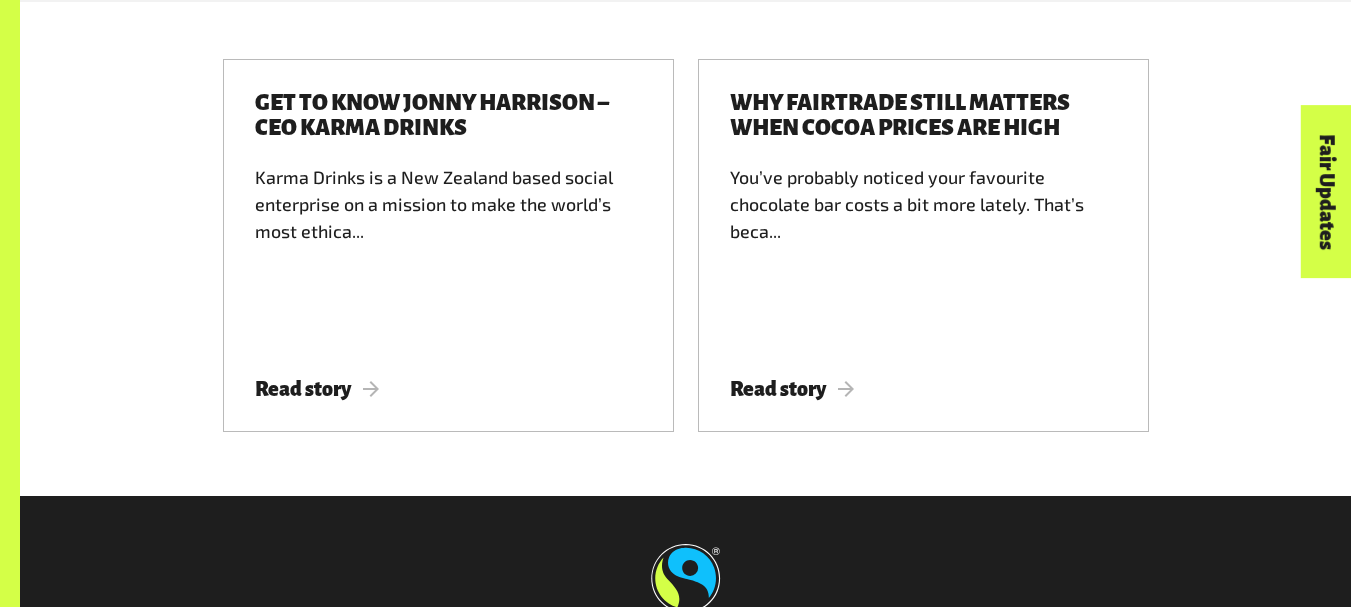 scroll, scrollTop: 3440, scrollLeft: 0, axis: vertical 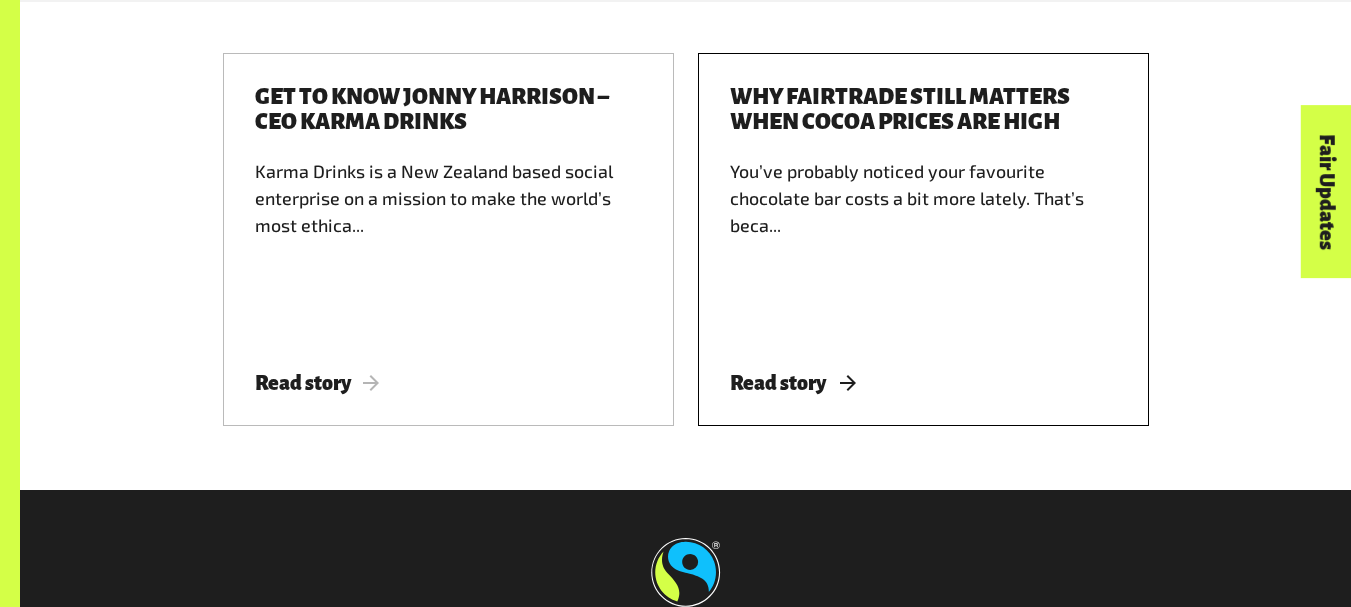 click on "Why Fairtrade still matters when cocoa prices are high
You’ve probably noticed your favourite chocolate bar costs a bit more lately. That’s beca...
Read story" at bounding box center (923, 239) 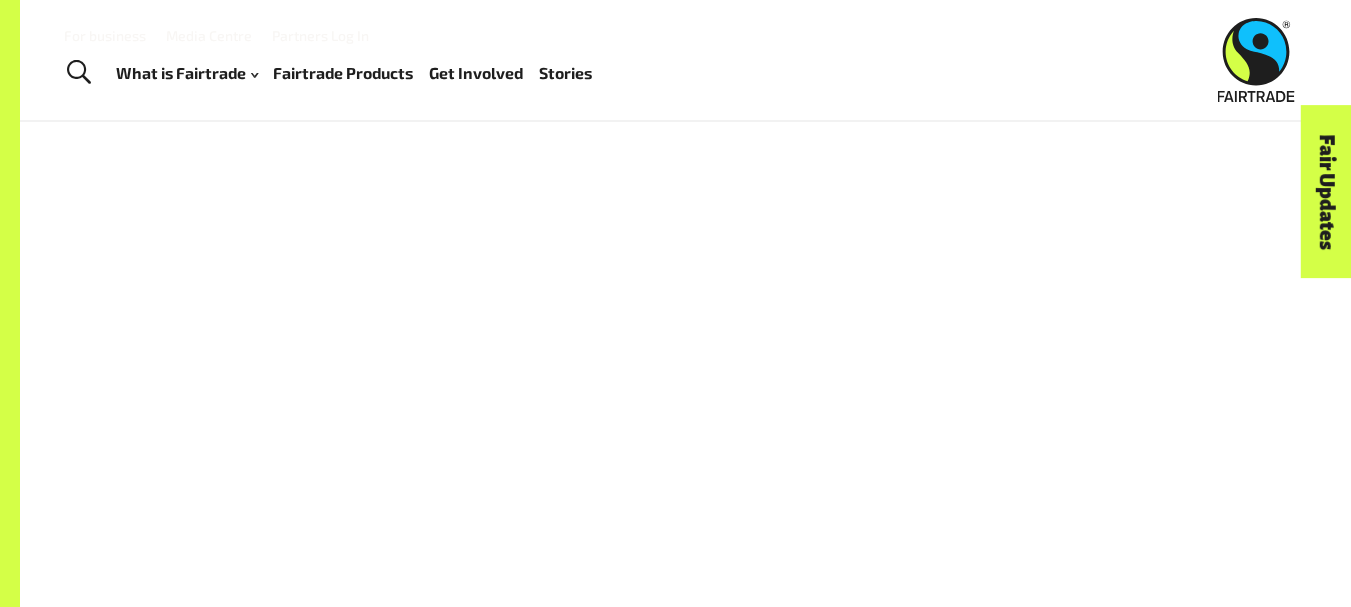 scroll, scrollTop: 0, scrollLeft: 0, axis: both 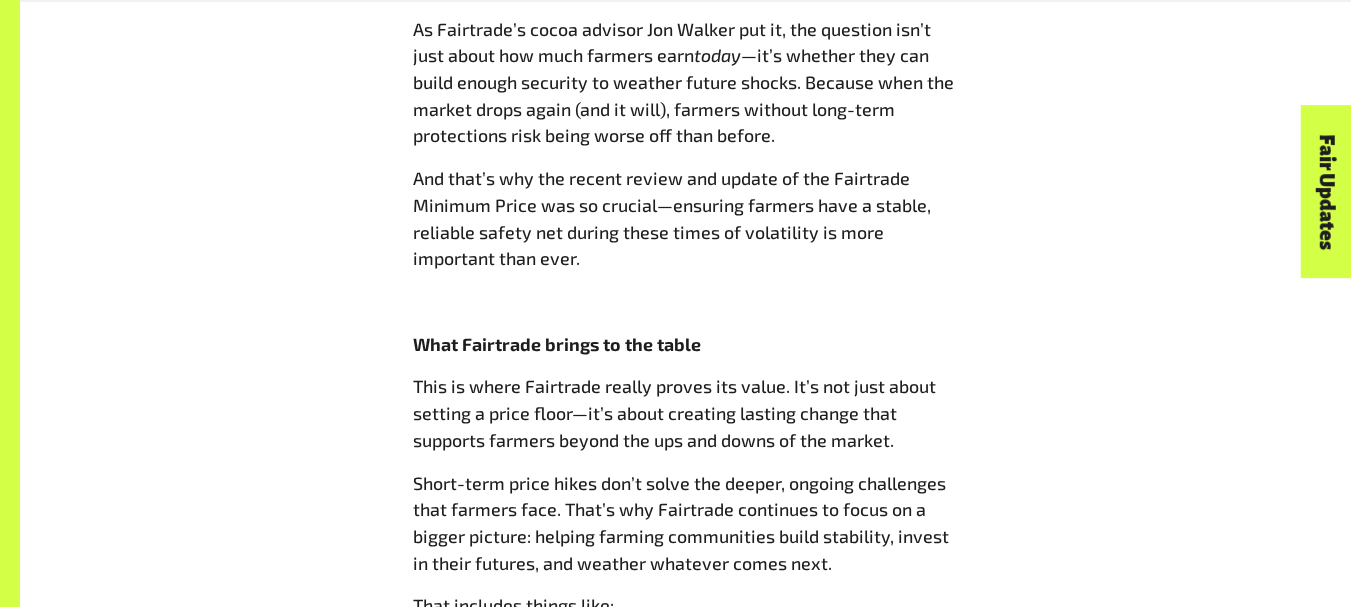 click on "Fair Updates" at bounding box center [1326, 191] 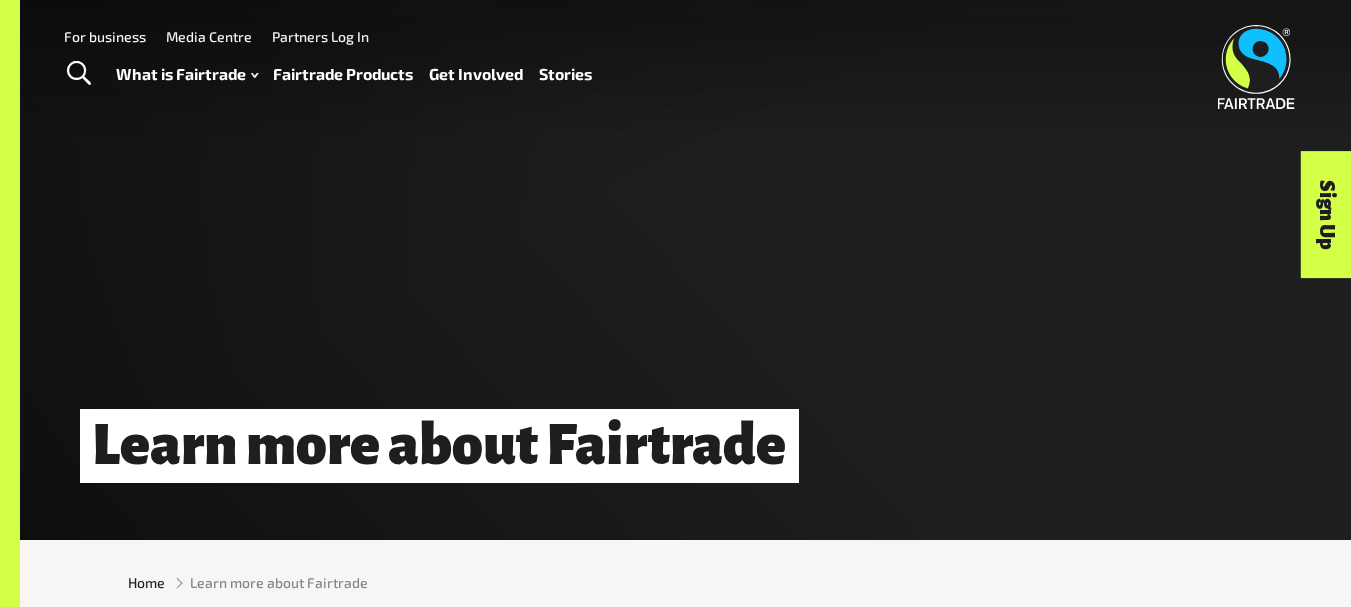 scroll, scrollTop: 0, scrollLeft: 0, axis: both 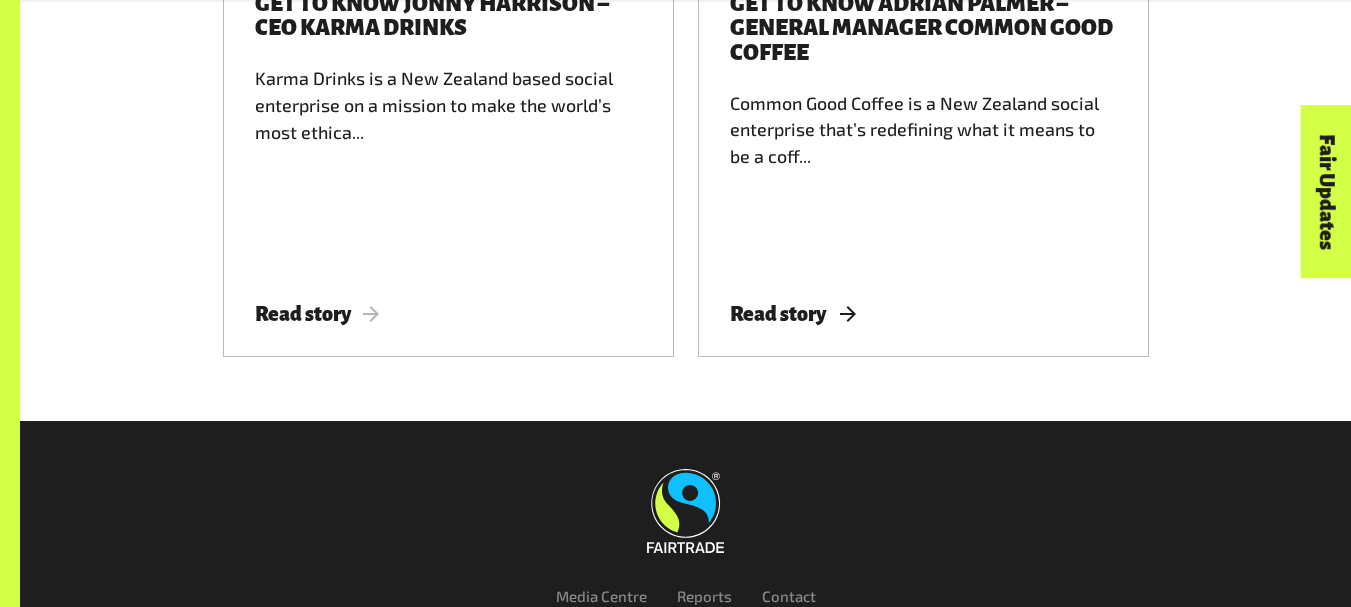 click on "Common Good Coffee is a New Zealand social enterprise that’s redefining what it means to be a coff..." at bounding box center (923, 179) 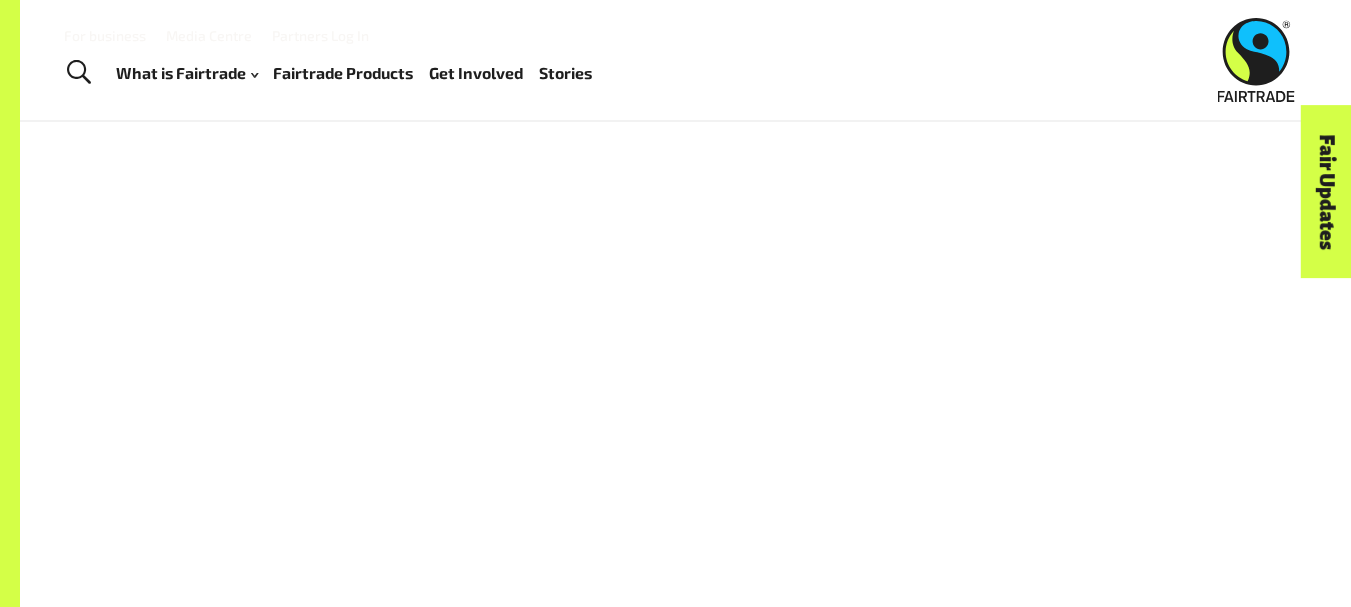 scroll, scrollTop: 0, scrollLeft: 0, axis: both 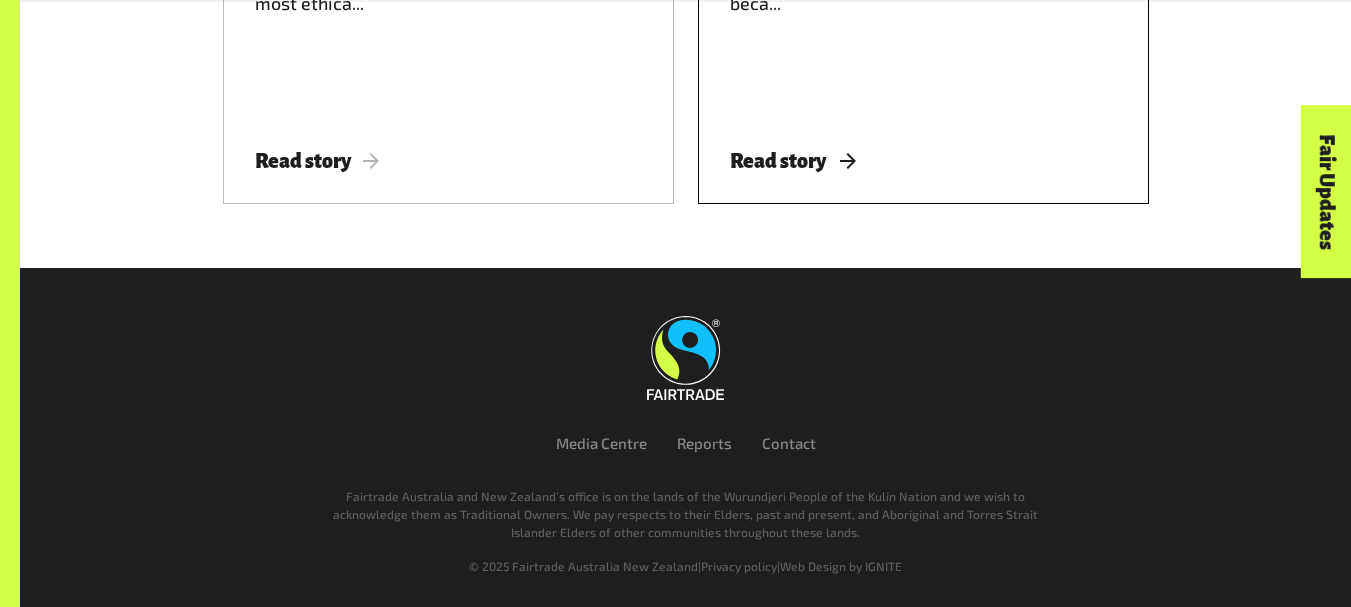 click on "Why Fairtrade still matters when cocoa prices are high
You’ve probably noticed your favourite chocolate bar costs a bit more lately. That’s beca...
Read story" at bounding box center (923, 17) 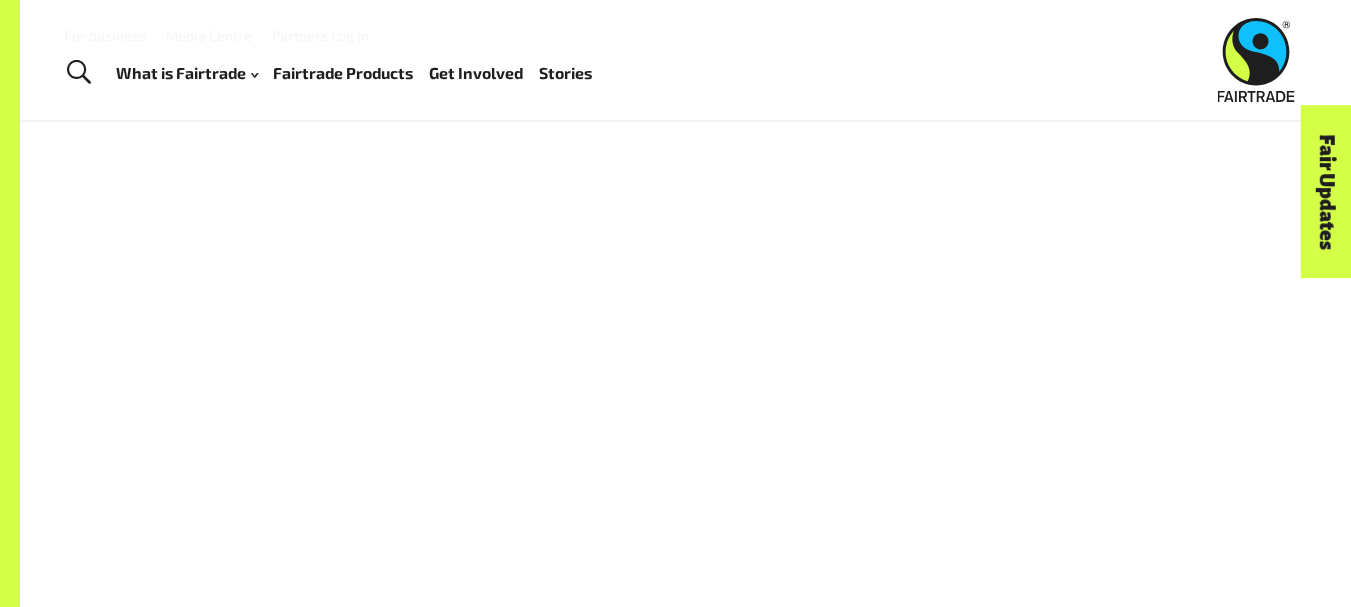 scroll, scrollTop: 0, scrollLeft: 0, axis: both 